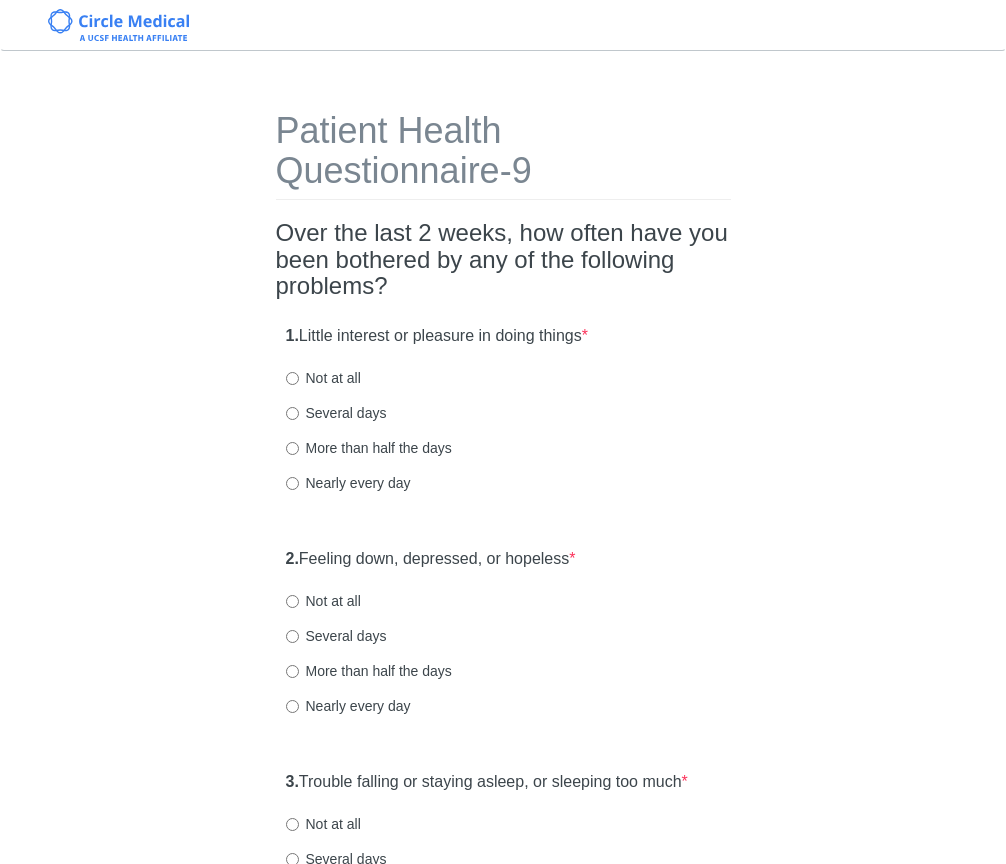 scroll, scrollTop: 0, scrollLeft: 0, axis: both 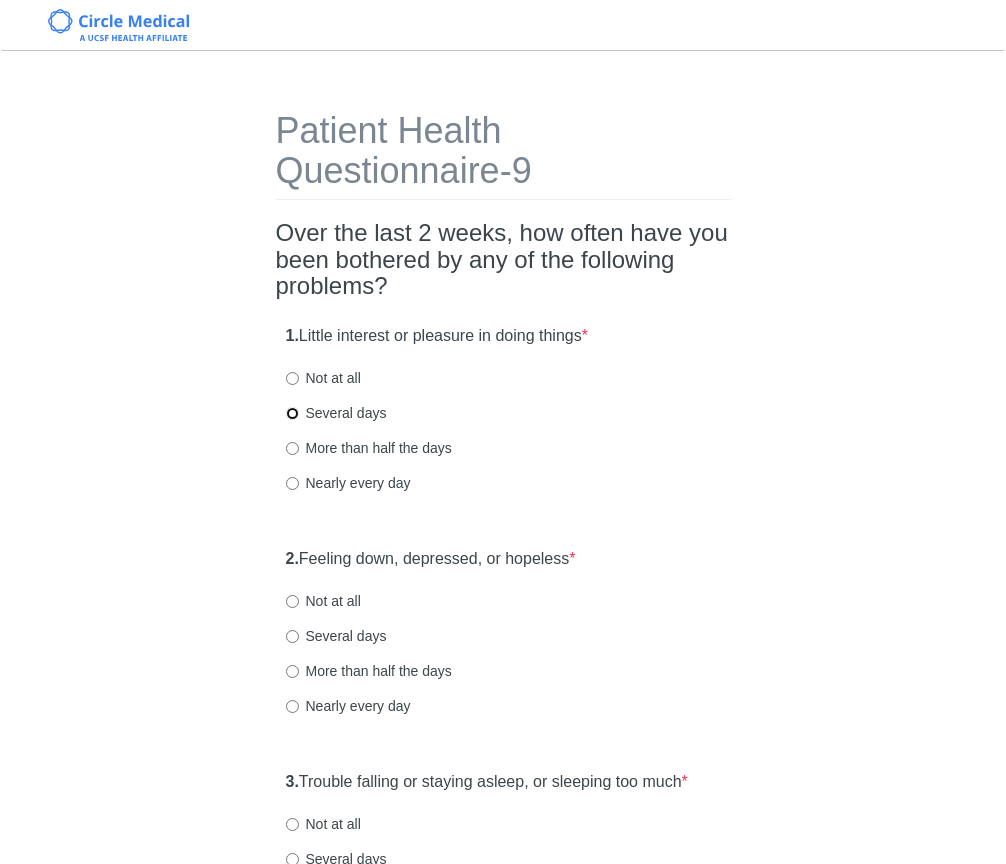 click on "Several days" at bounding box center [292, 413] 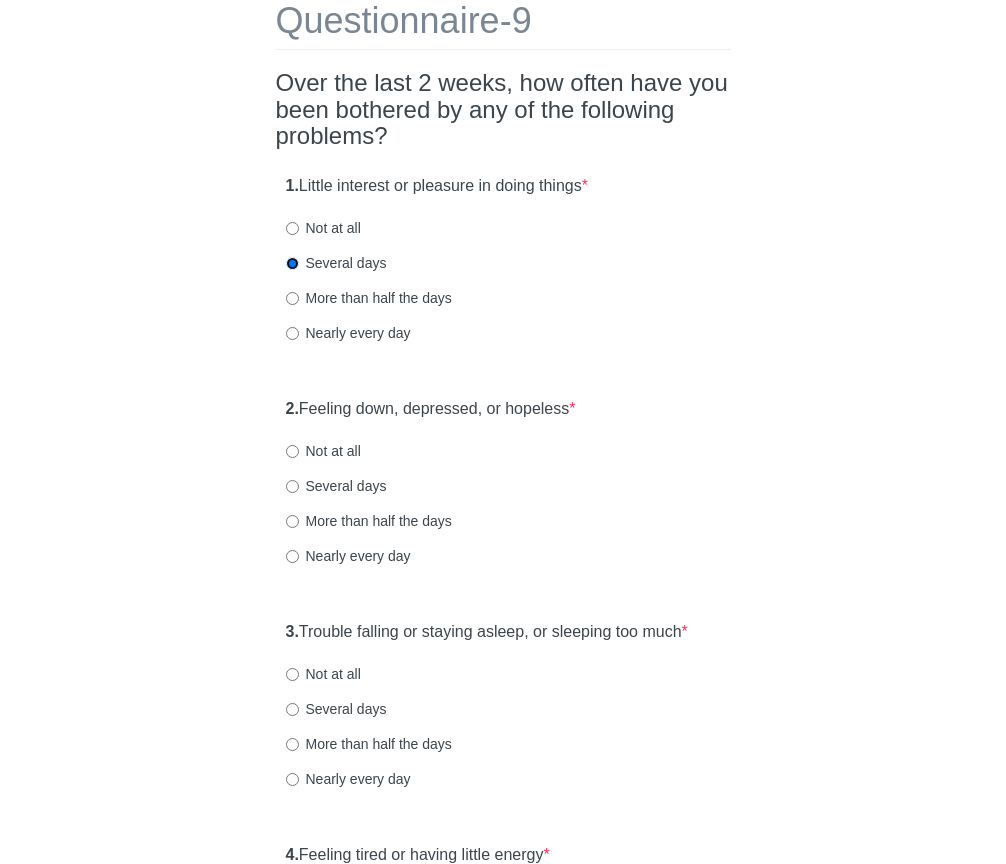 scroll, scrollTop: 156, scrollLeft: 0, axis: vertical 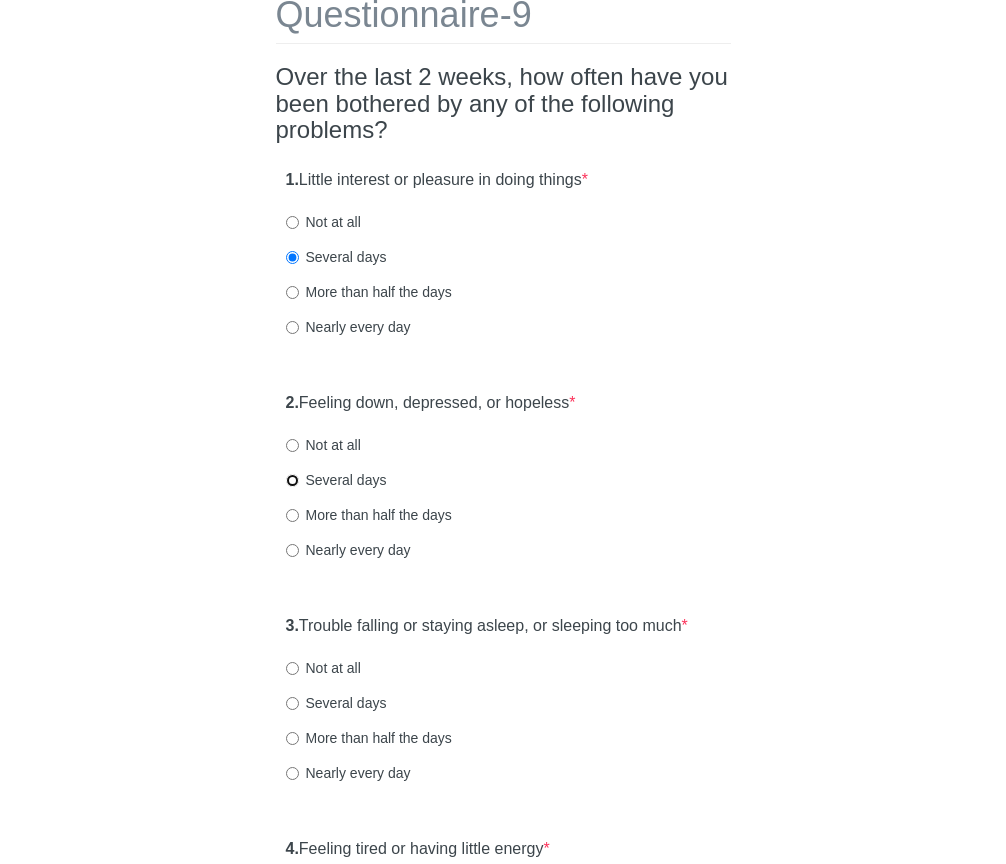 click on "Several days" at bounding box center [292, 480] 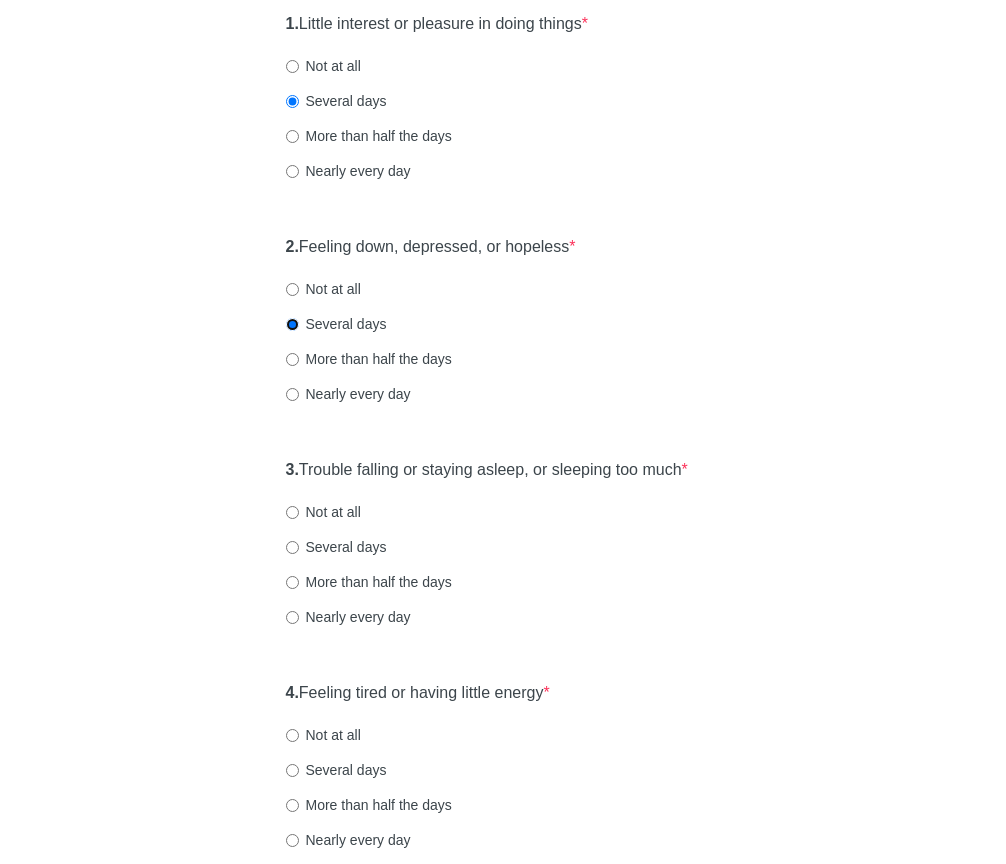 scroll, scrollTop: 315, scrollLeft: 0, axis: vertical 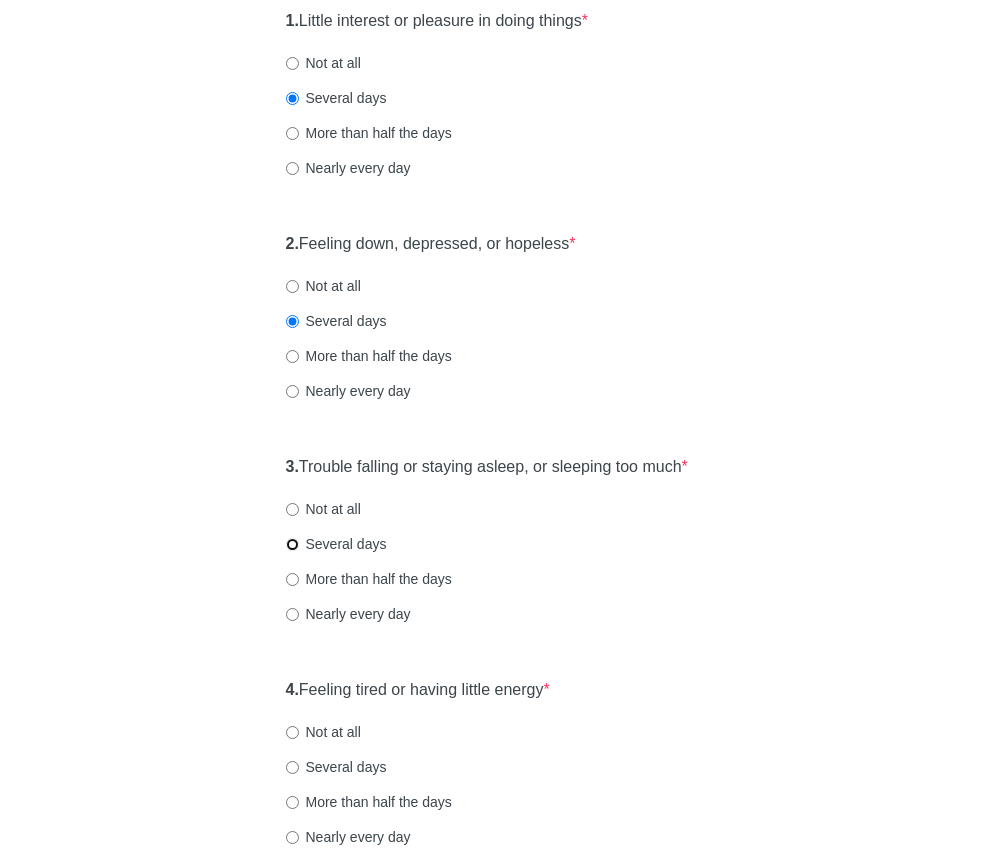 click on "Several days" at bounding box center (292, 544) 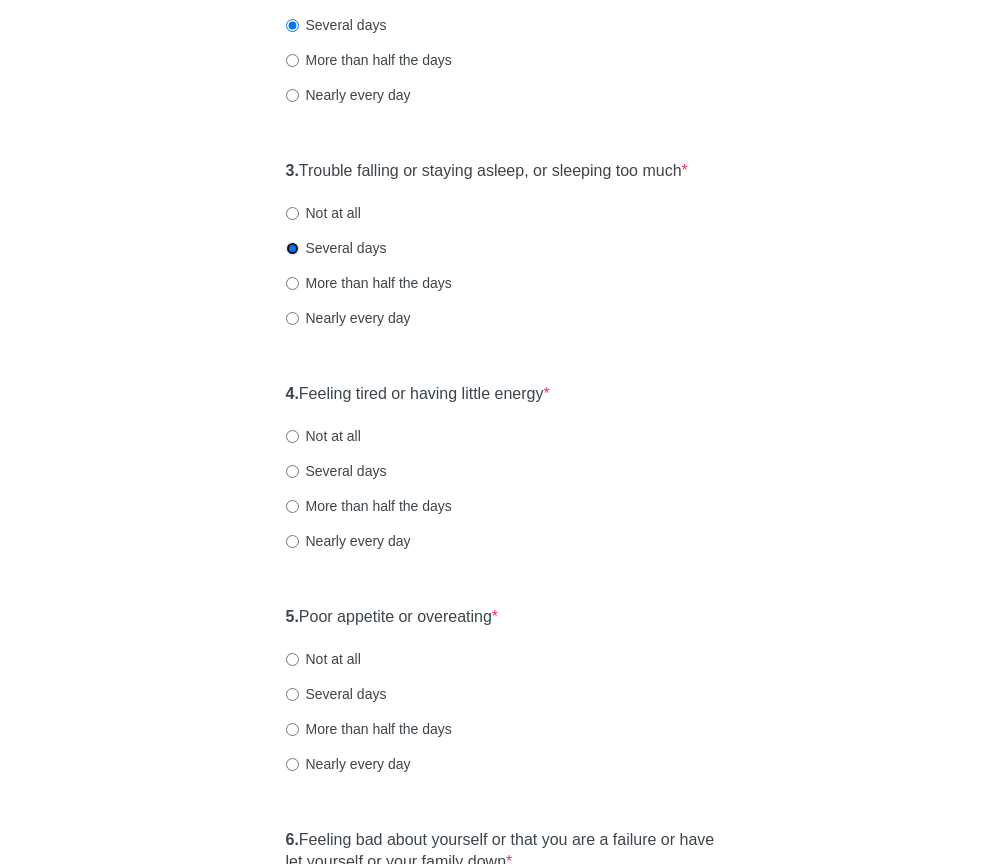 scroll, scrollTop: 612, scrollLeft: 0, axis: vertical 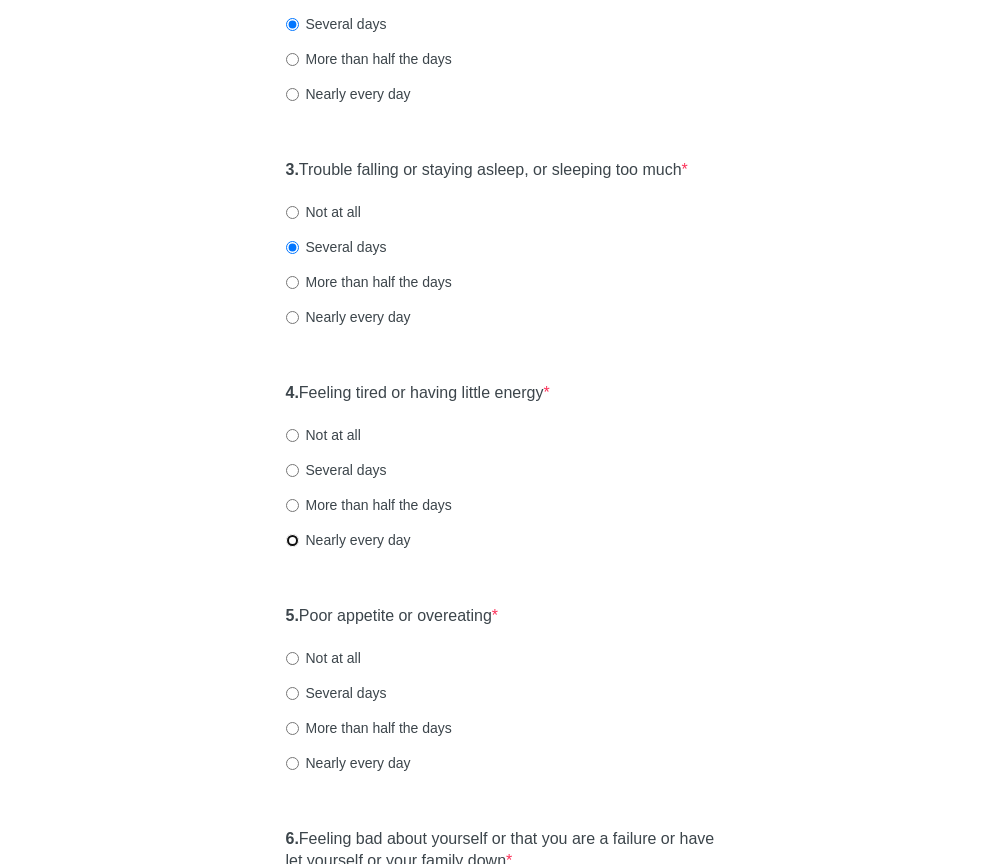 click on "Nearly every day" at bounding box center [292, 540] 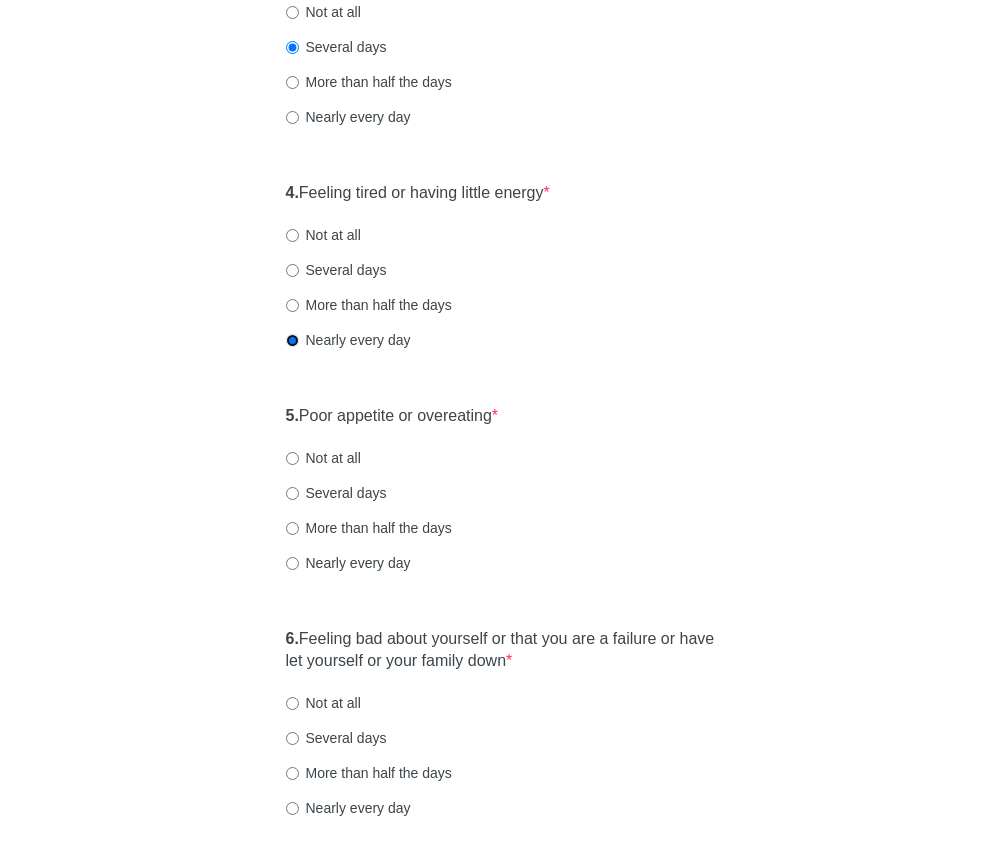 scroll, scrollTop: 815, scrollLeft: 0, axis: vertical 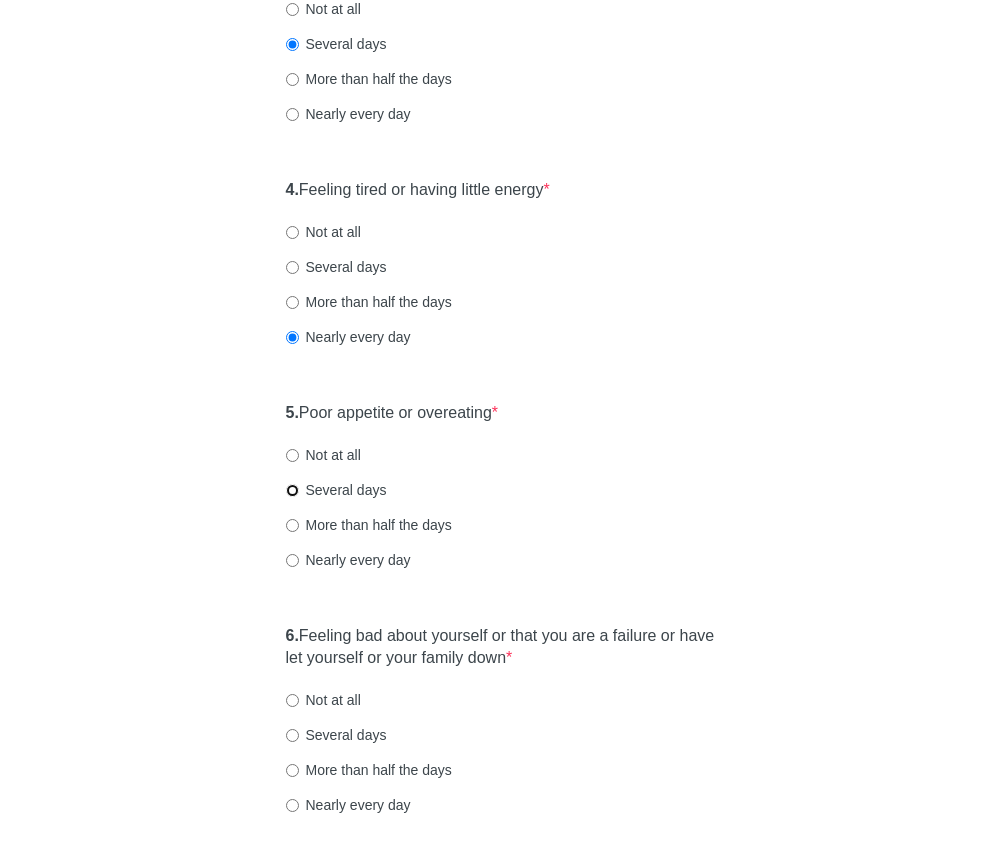 click on "Several days" at bounding box center [292, 490] 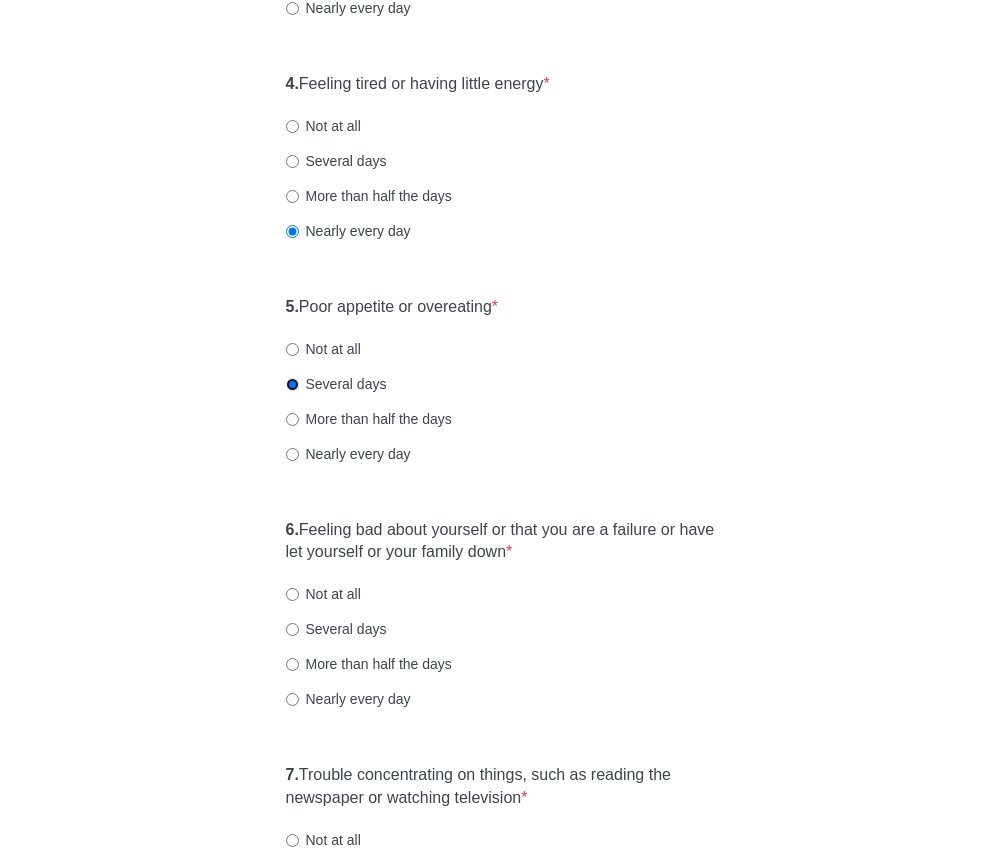 scroll, scrollTop: 939, scrollLeft: 0, axis: vertical 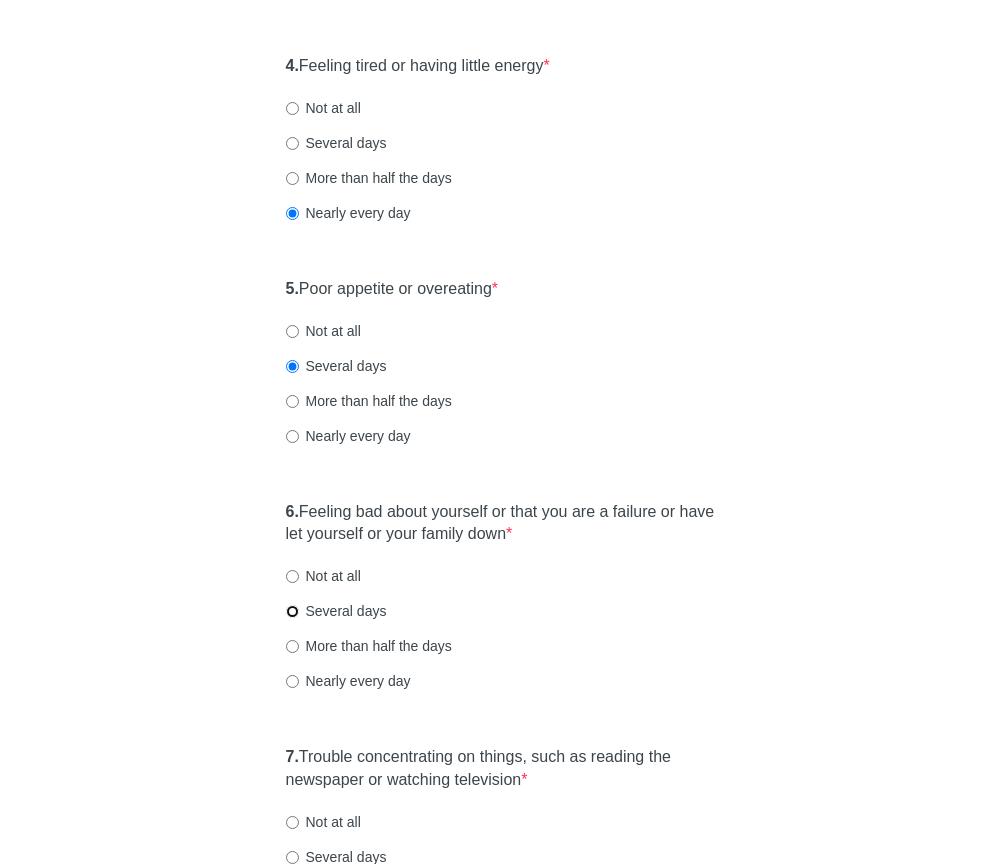 click on "Several days" at bounding box center (292, 611) 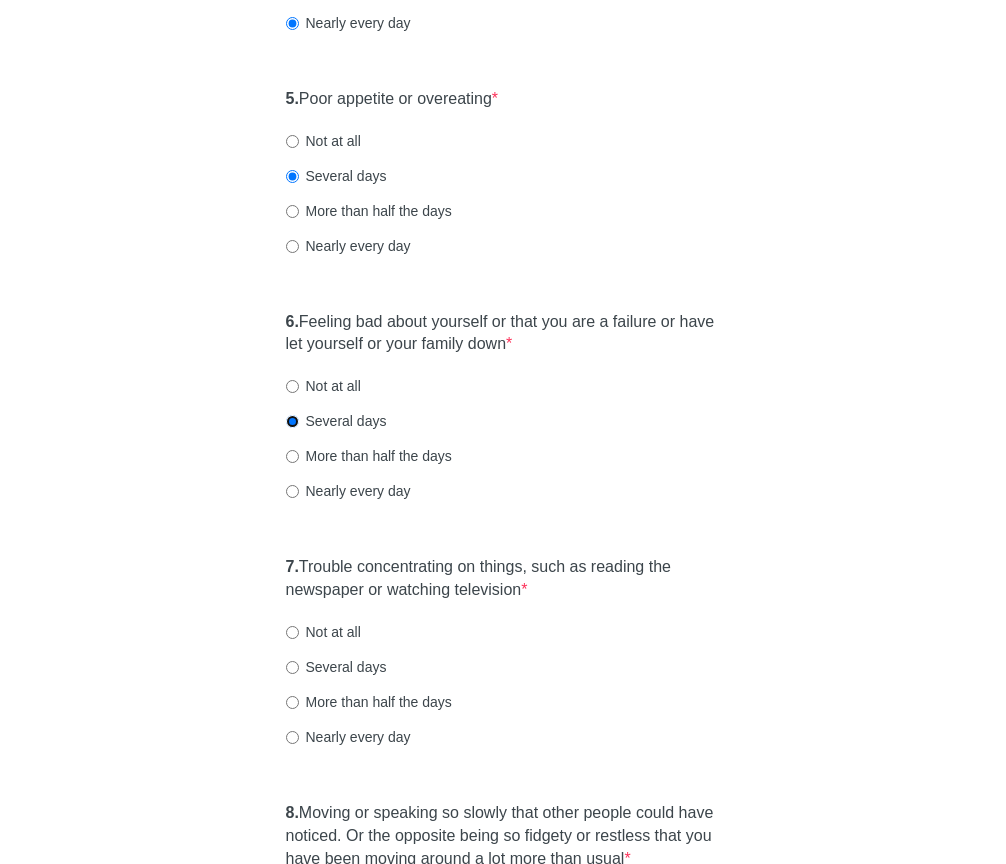 scroll, scrollTop: 1132, scrollLeft: 0, axis: vertical 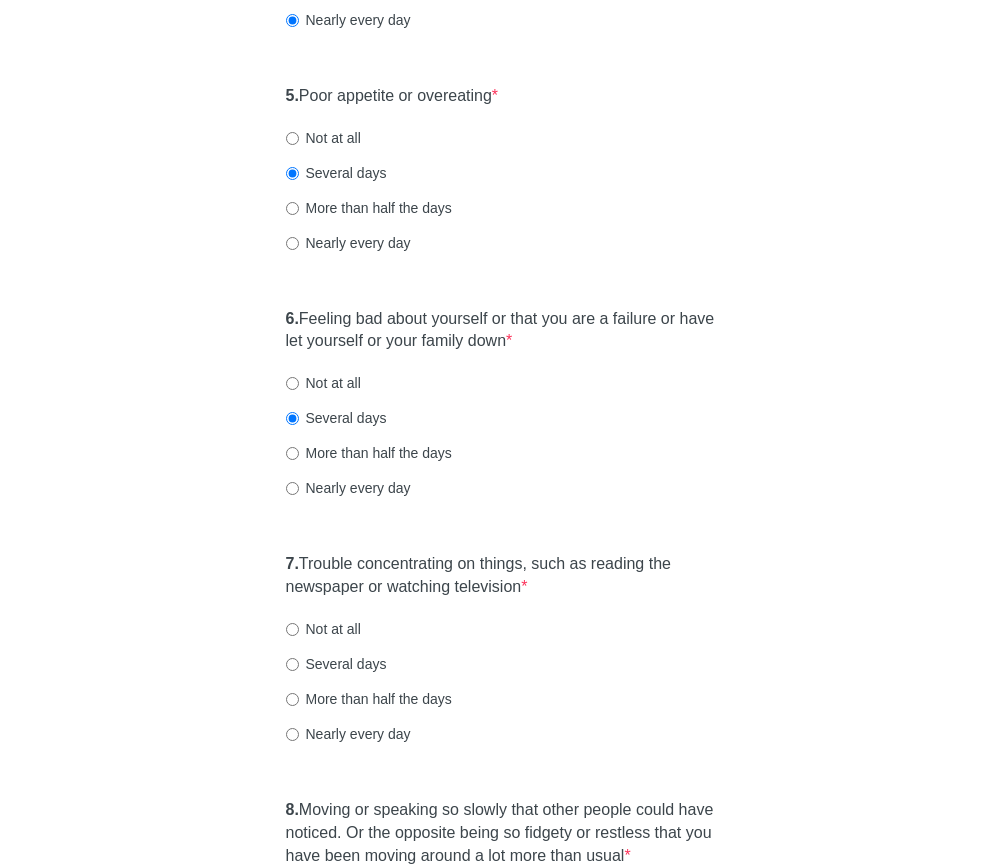 click on "Nearly every day" at bounding box center [348, 734] 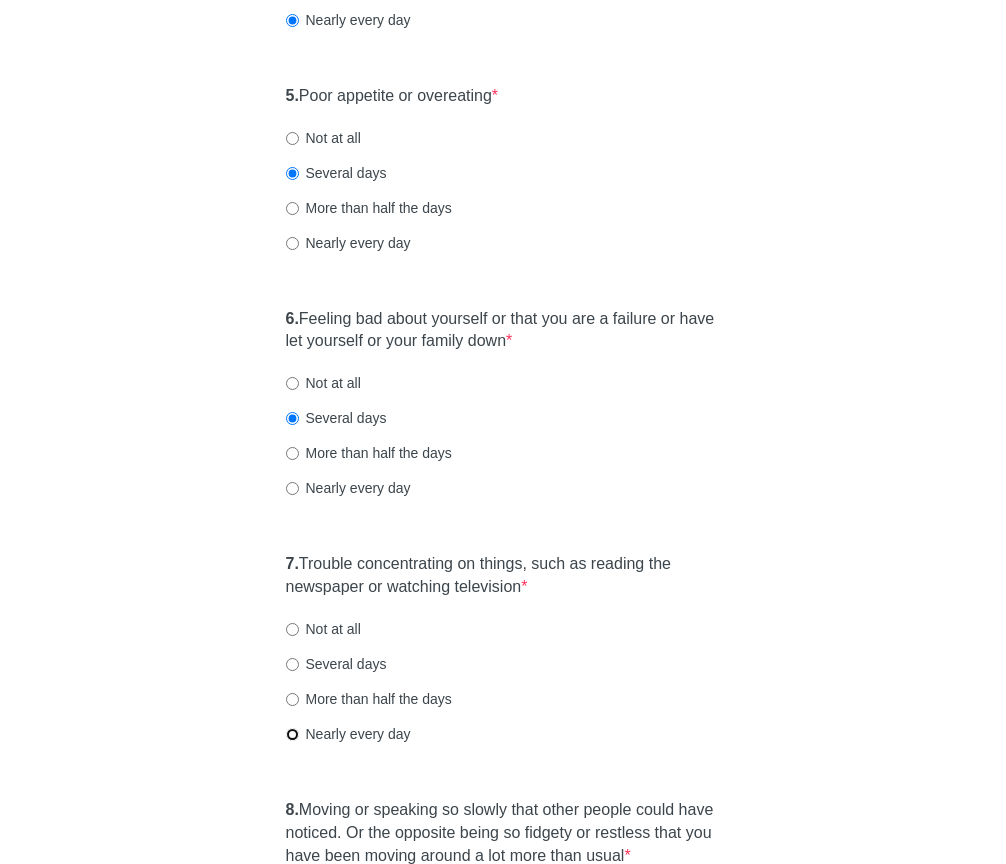 click on "Nearly every day" at bounding box center [292, 734] 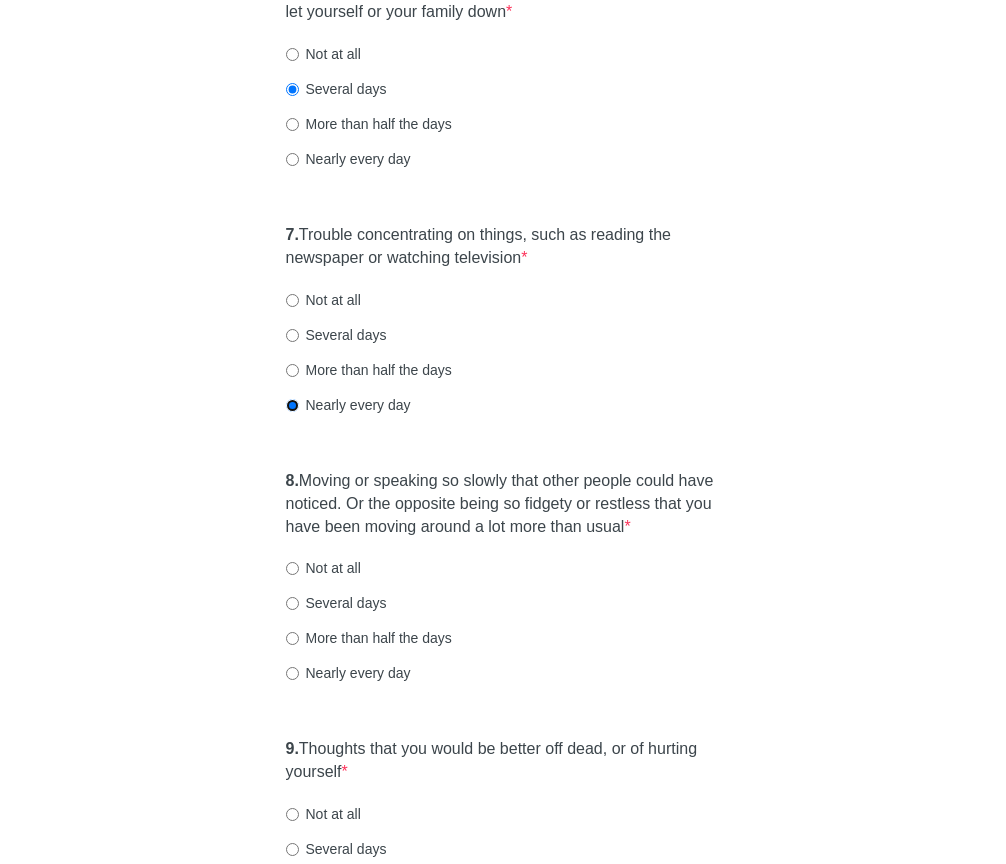 scroll, scrollTop: 1462, scrollLeft: 0, axis: vertical 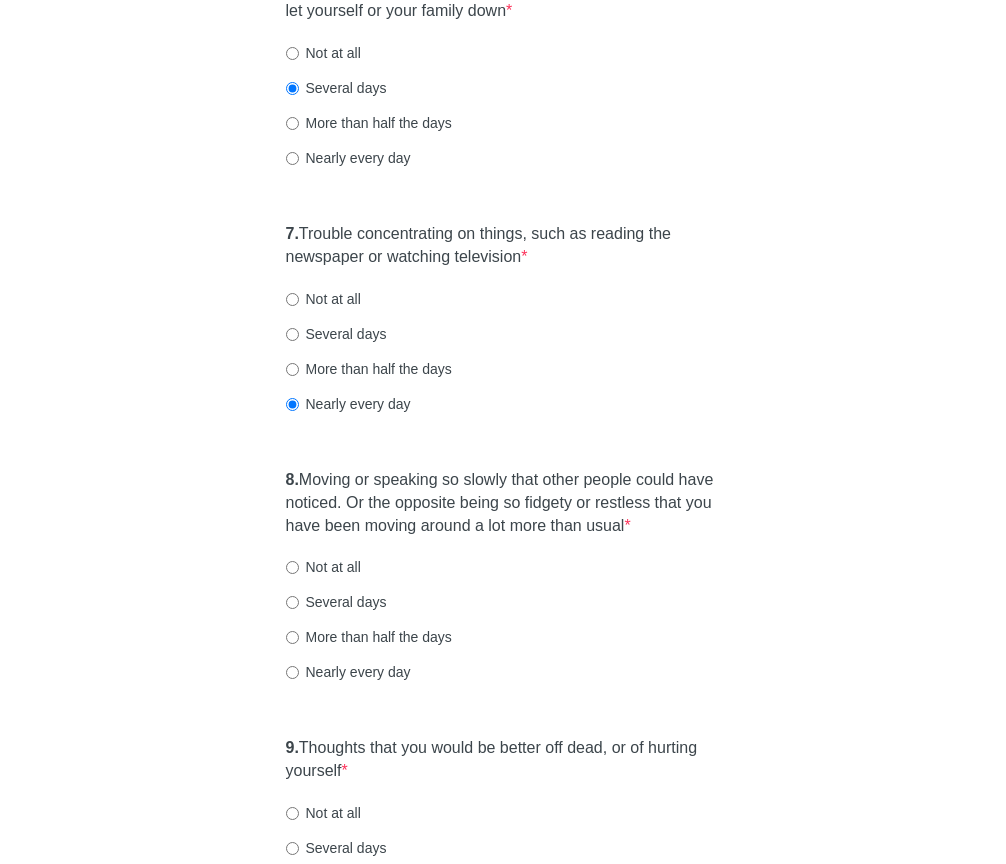 click on "Nearly every day" at bounding box center (348, 672) 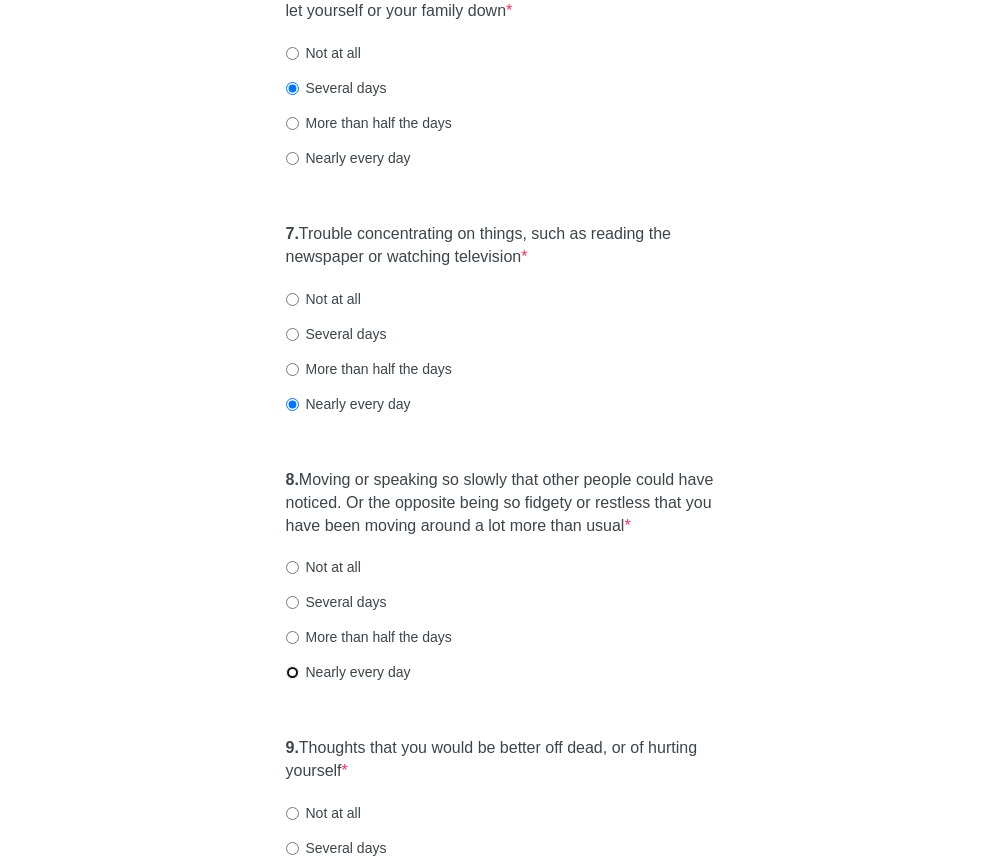 click on "Nearly every day" at bounding box center [292, 672] 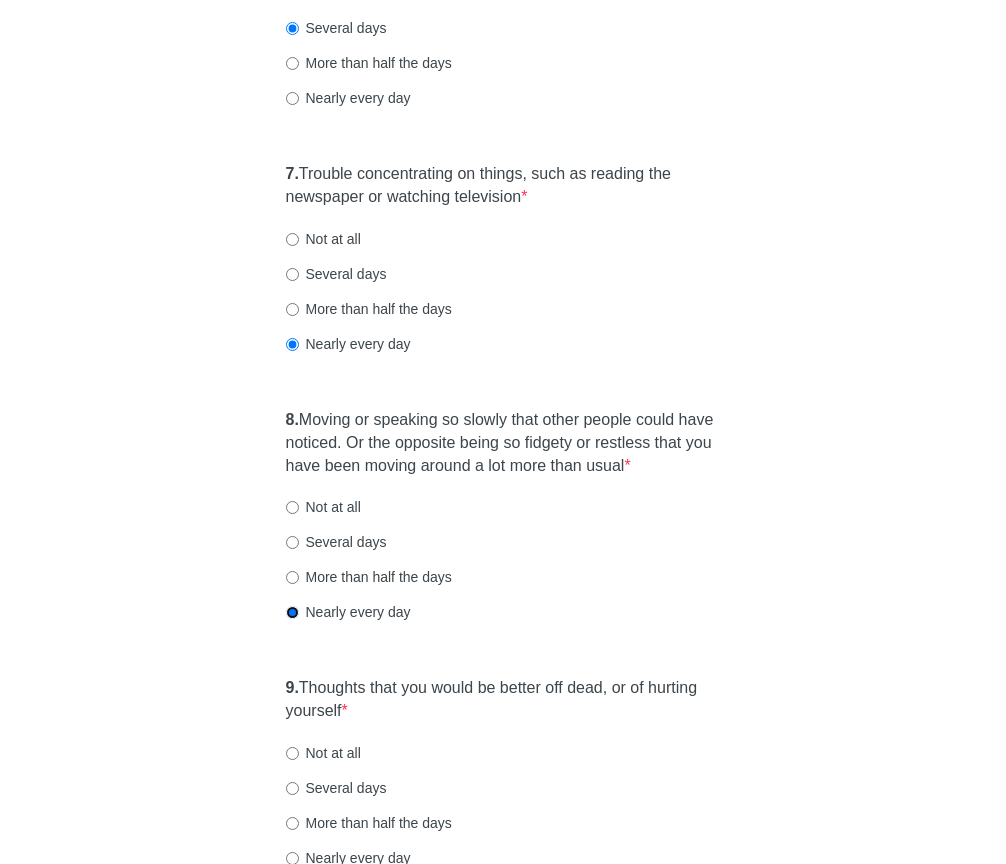 scroll, scrollTop: 1635, scrollLeft: 0, axis: vertical 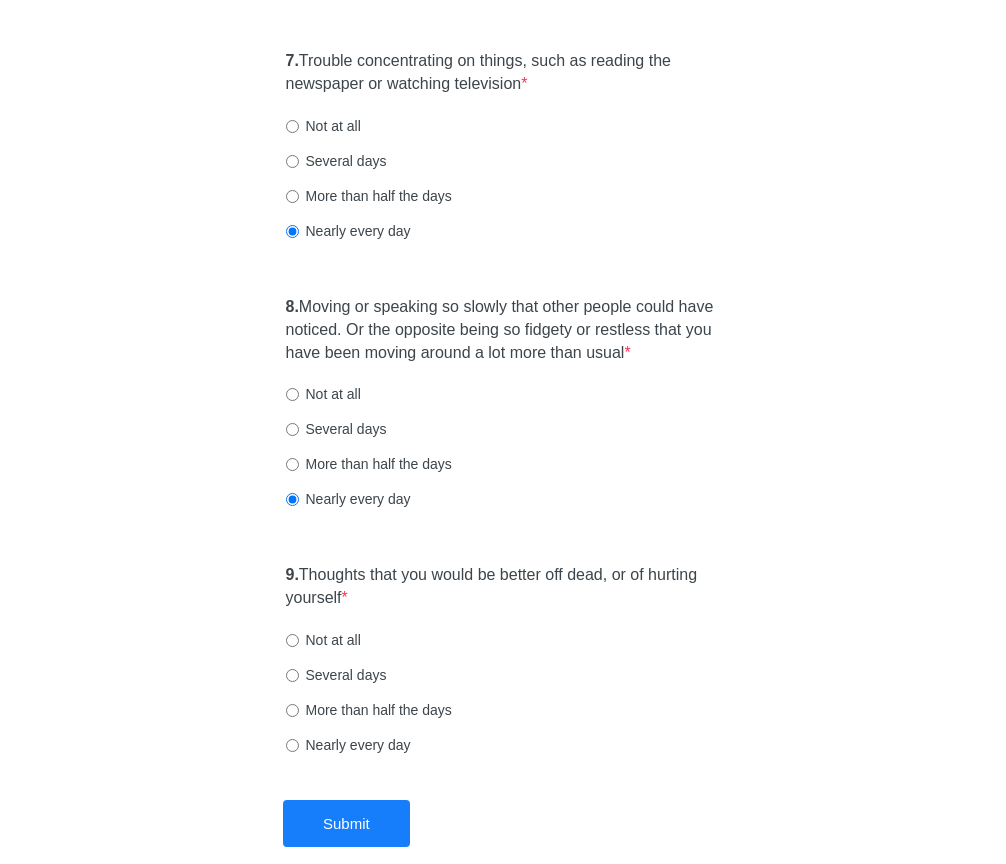 click on "Not at all" at bounding box center (323, 640) 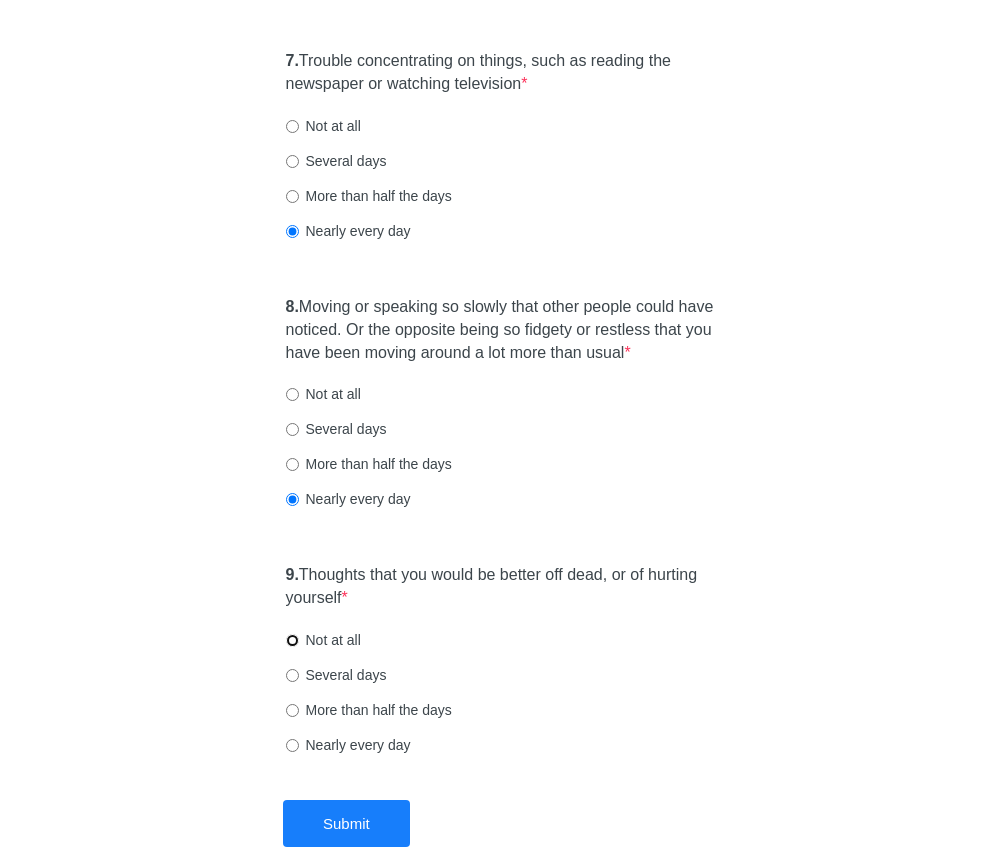 click on "Not at all" at bounding box center [292, 640] 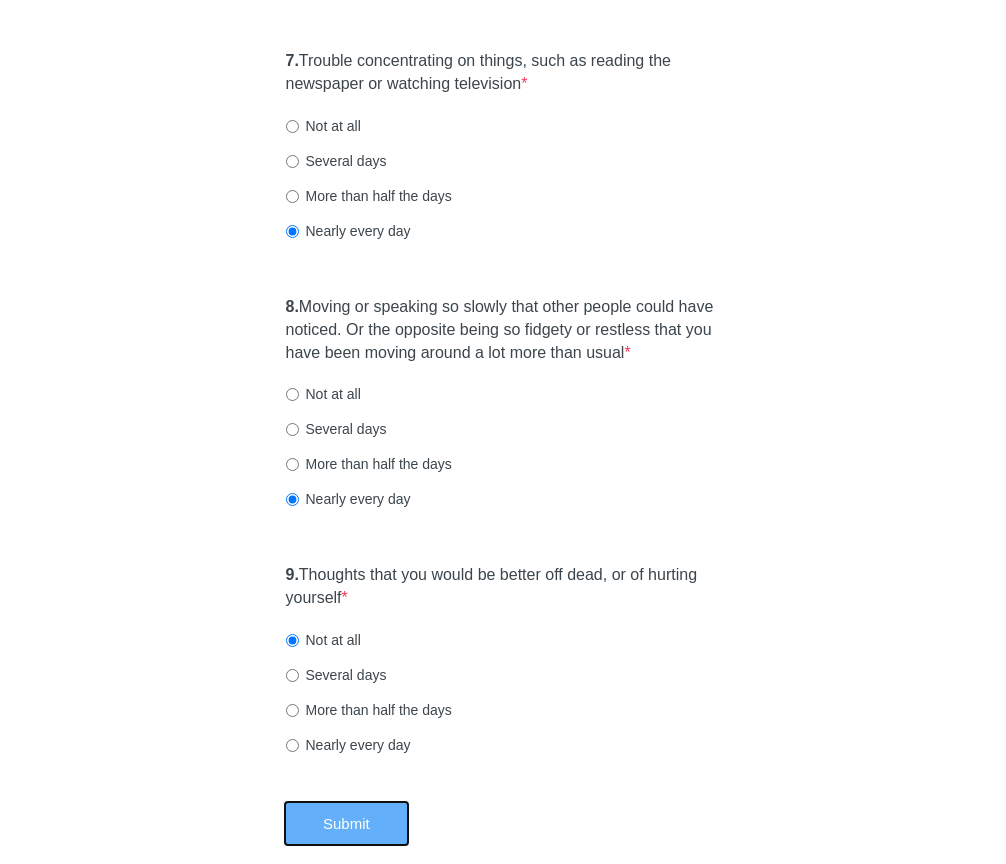 click on "Submit" at bounding box center [346, 823] 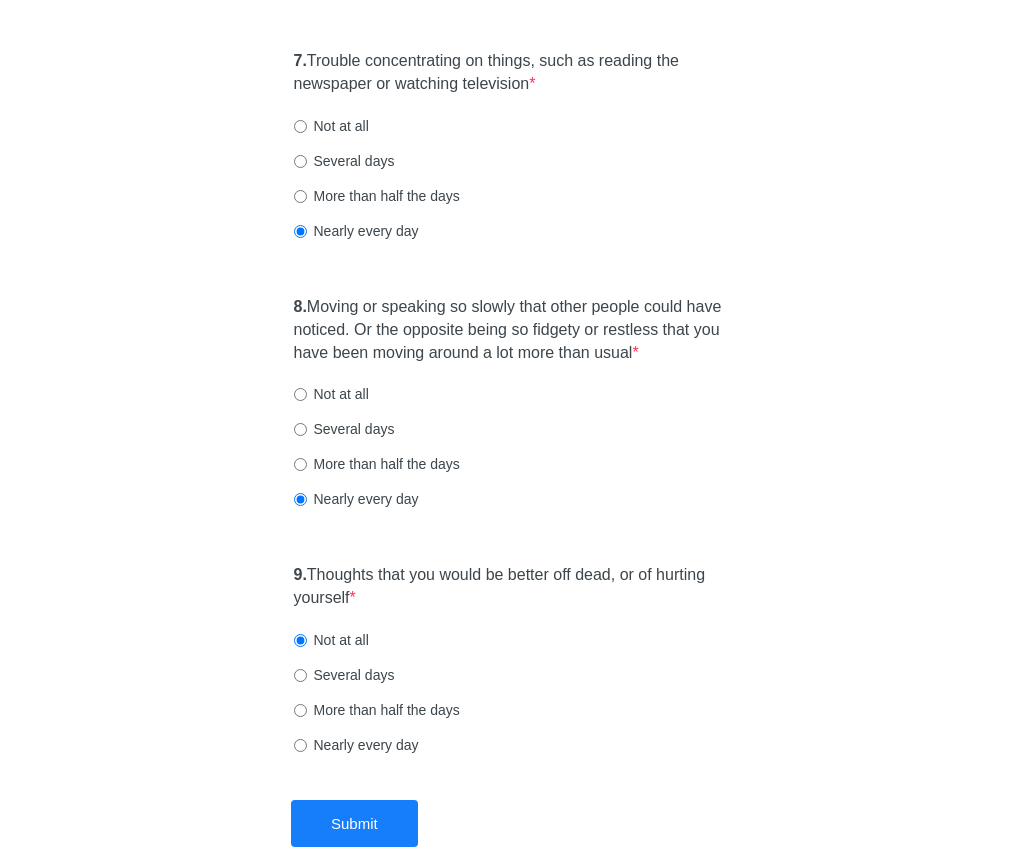 scroll, scrollTop: 0, scrollLeft: 0, axis: both 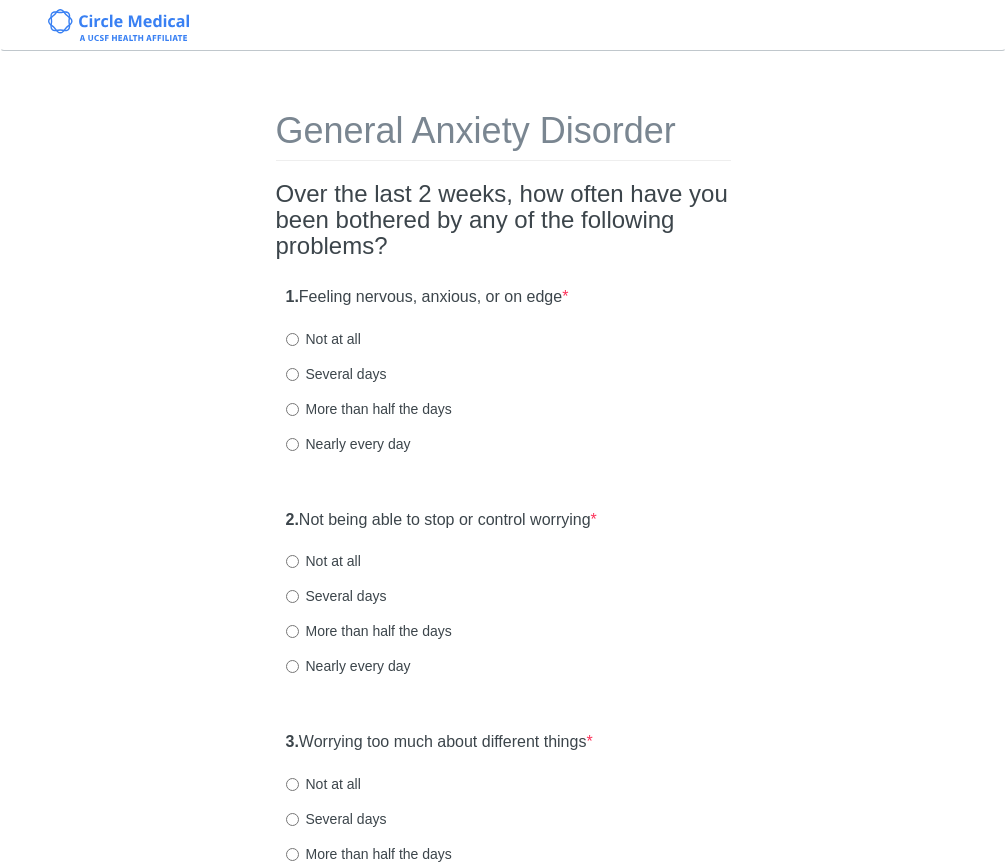 click on "General Anxiety Disorder Over the last 2 weeks, how often have you been bothered by any of the following problems? 1.  Feeling nervous, anxious, or on edge  * Not at all Several days More than half the days Nearly every day 2.  Not being able to stop or control worrying  * Not at all Several days More than half the days Nearly every day 3.  Worrying too much about different things  * Not at all Several days More than half the days Nearly every day 4.  Trouble relaxing  * Not at all Several days More than half the days Nearly every day 5.  Being so restless that it's hard to sit still  * Not at all Several days More than half the days Nearly every day 6.  Becoming easily annoyed or irritable  * Not at all Several days More than half the days Nearly every day 7.  Feeling afraid as if something awful might happen  * Not at all Several days More than half the days Nearly every day" at bounding box center [503, 953] 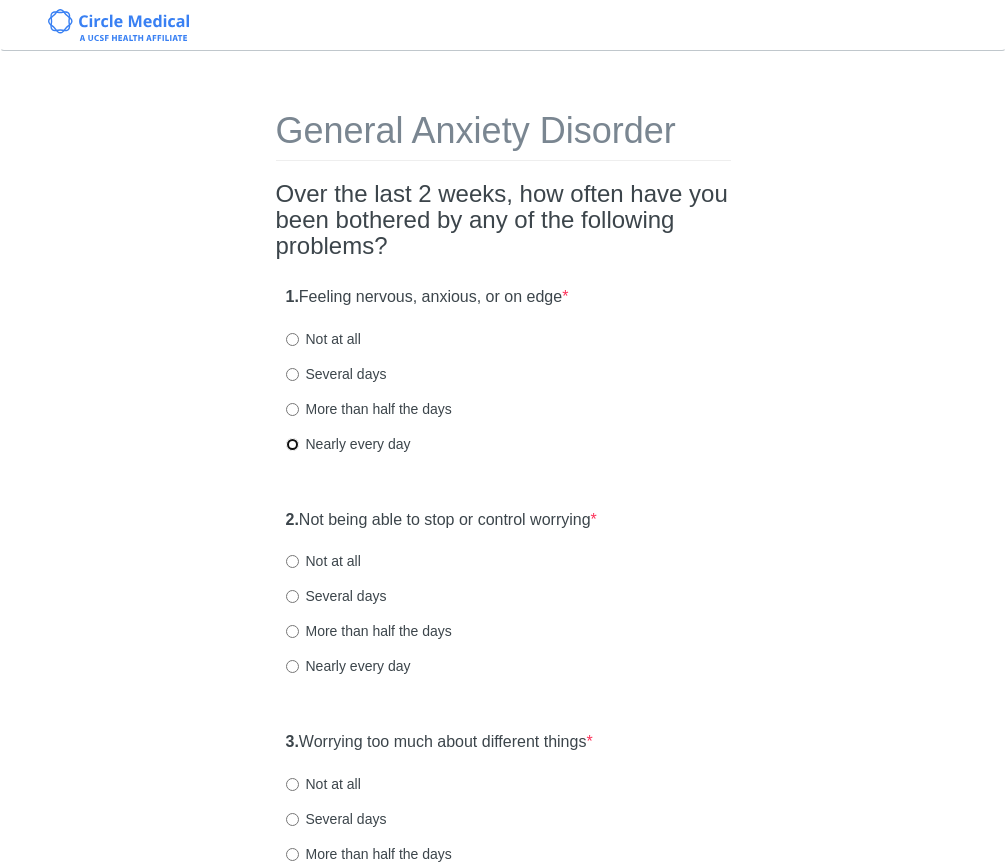 radio on "true" 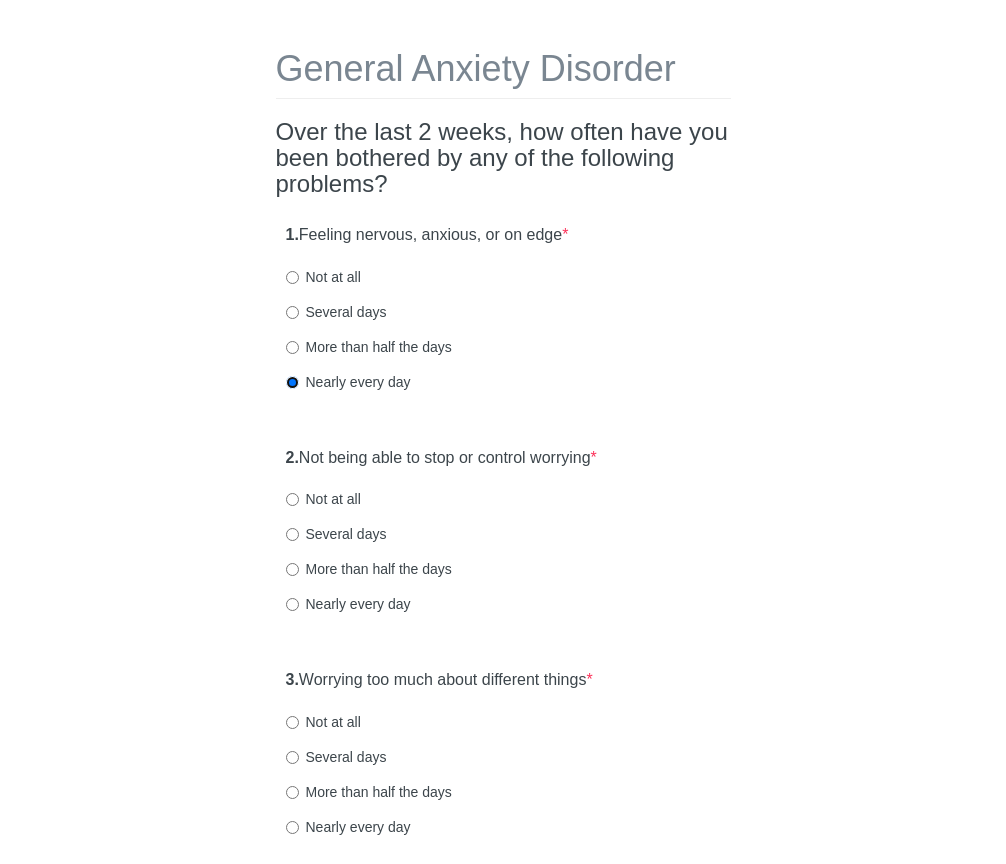 scroll, scrollTop: 93, scrollLeft: 0, axis: vertical 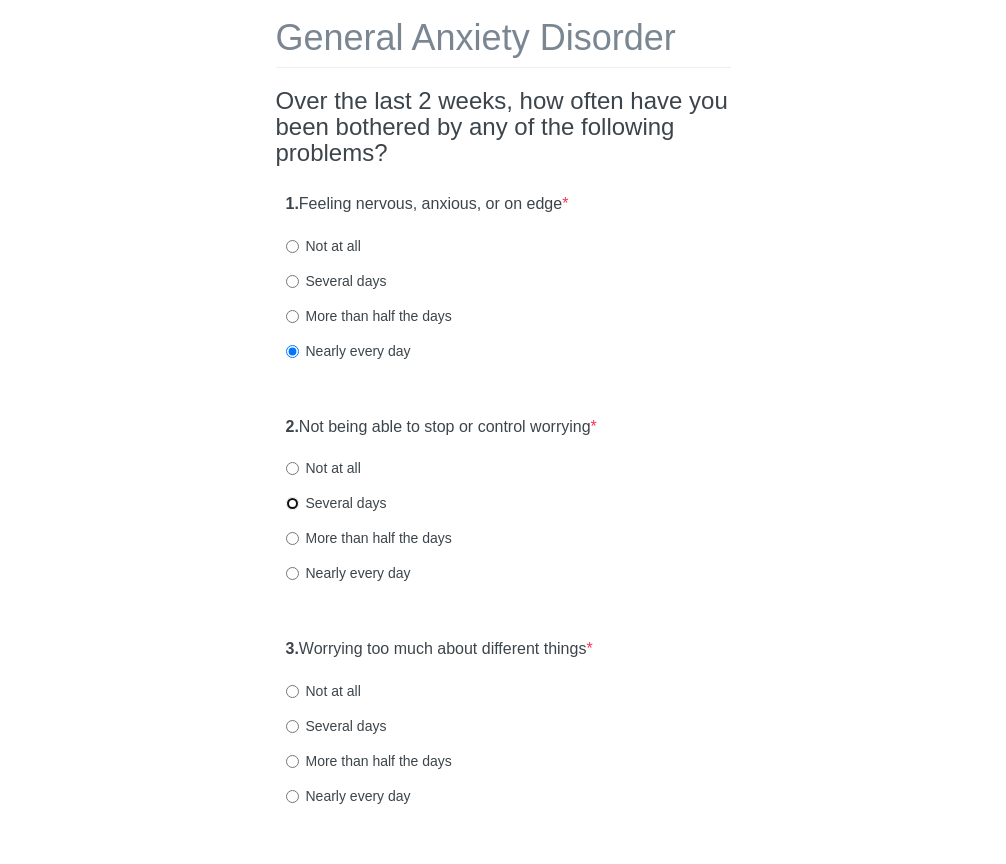 click on "Several days" at bounding box center [292, 503] 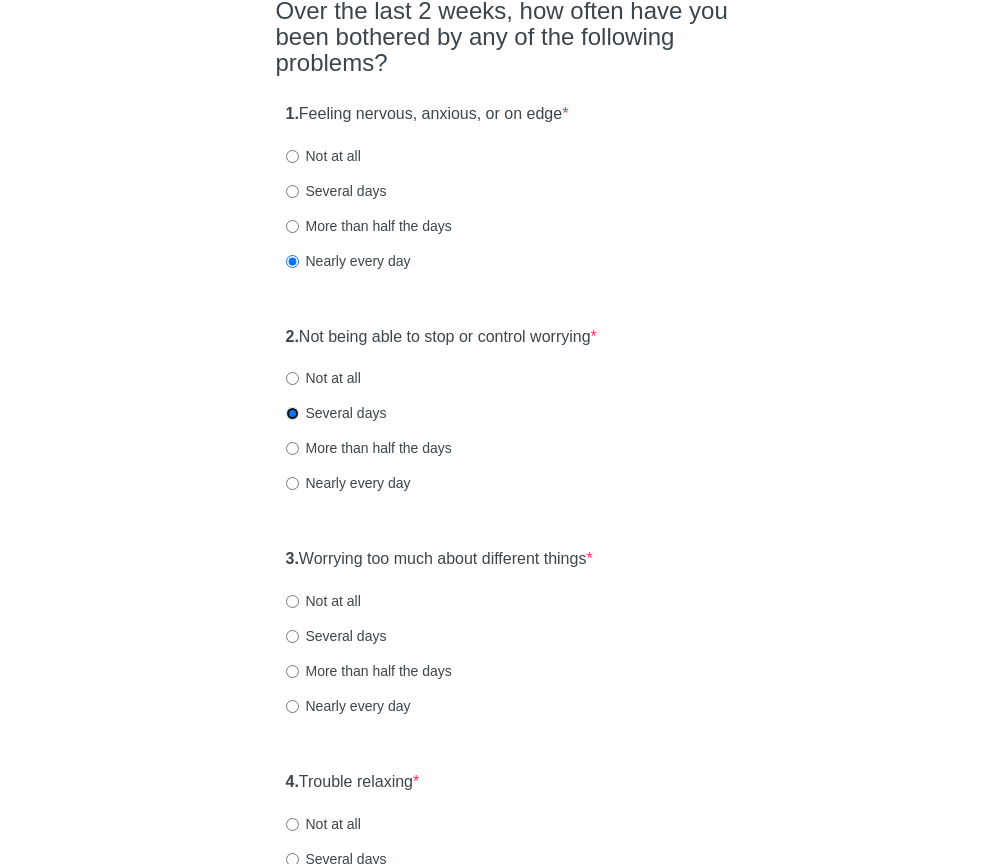 scroll, scrollTop: 202, scrollLeft: 0, axis: vertical 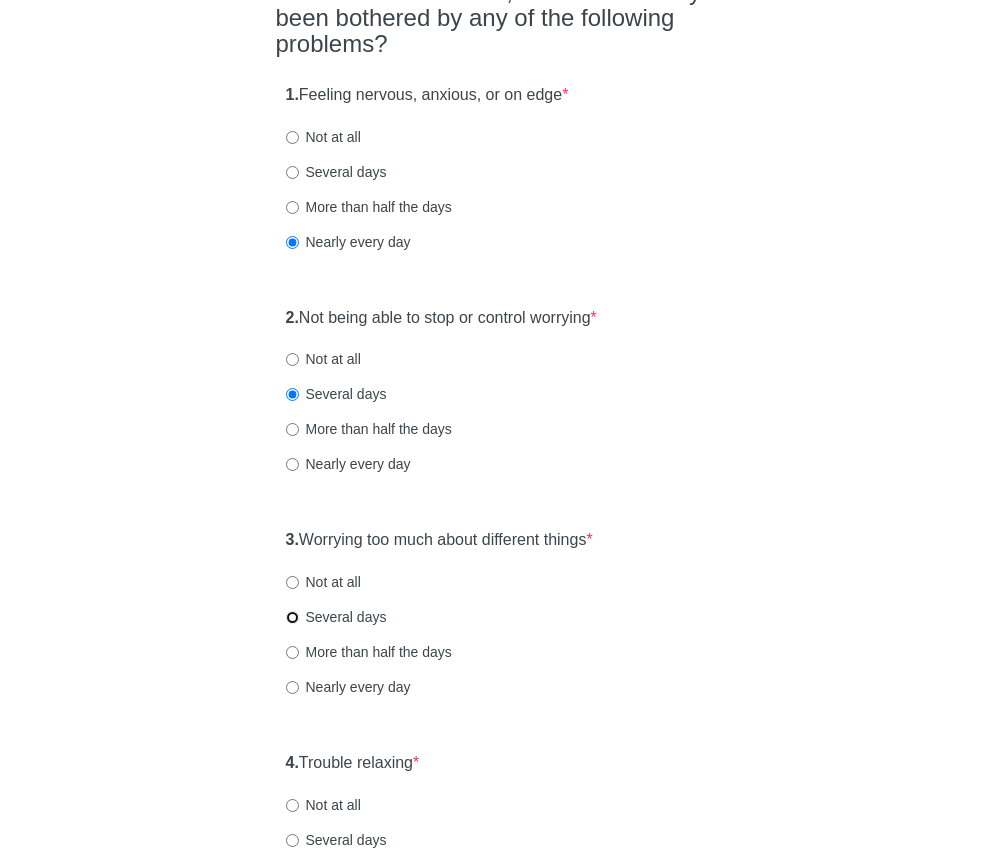 click on "Several days" at bounding box center (292, 617) 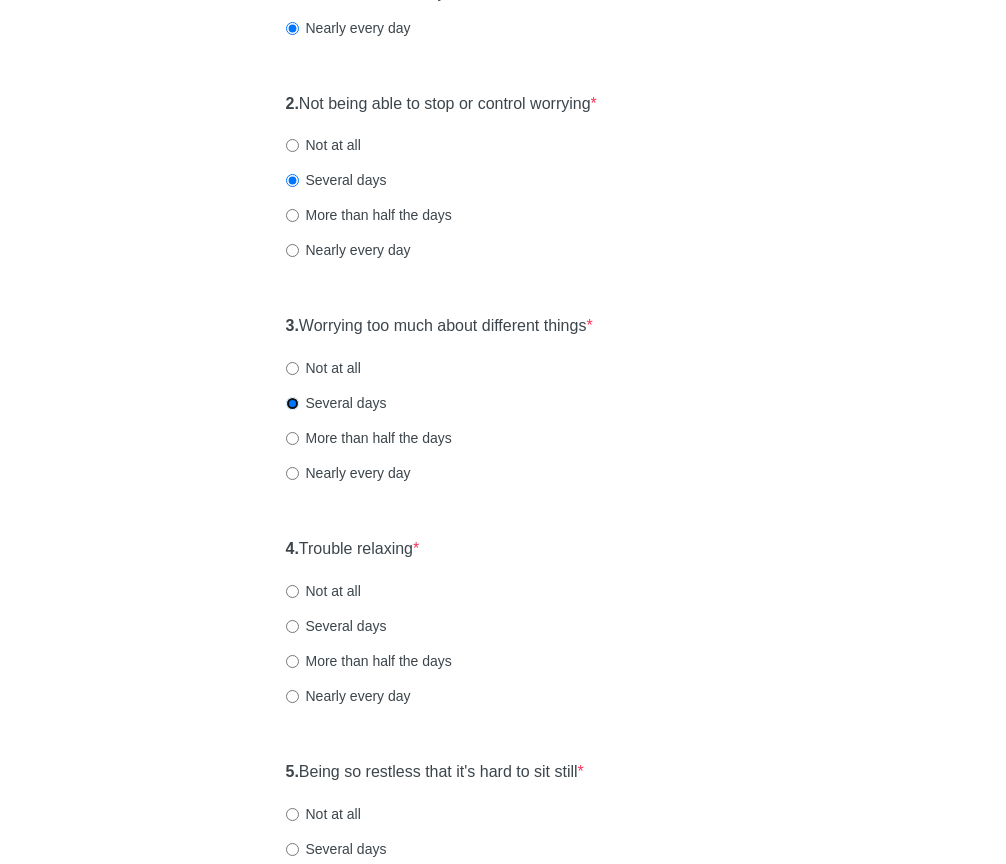 scroll, scrollTop: 419, scrollLeft: 0, axis: vertical 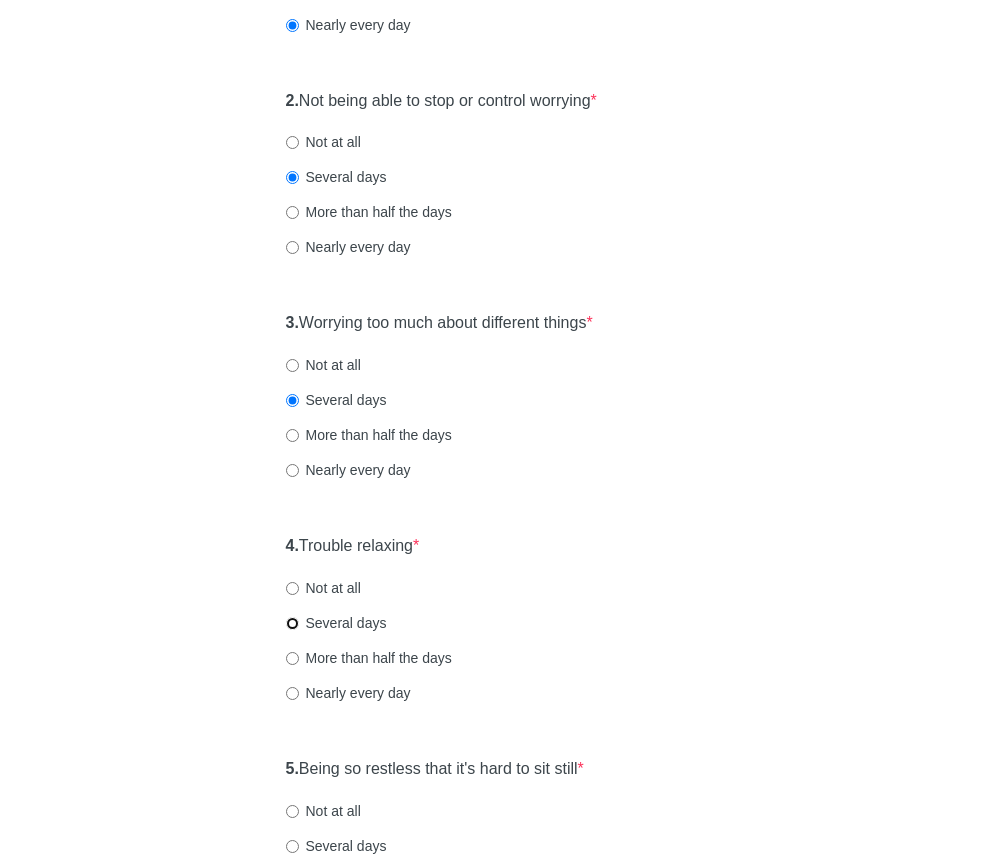 click on "Several days" at bounding box center (292, 623) 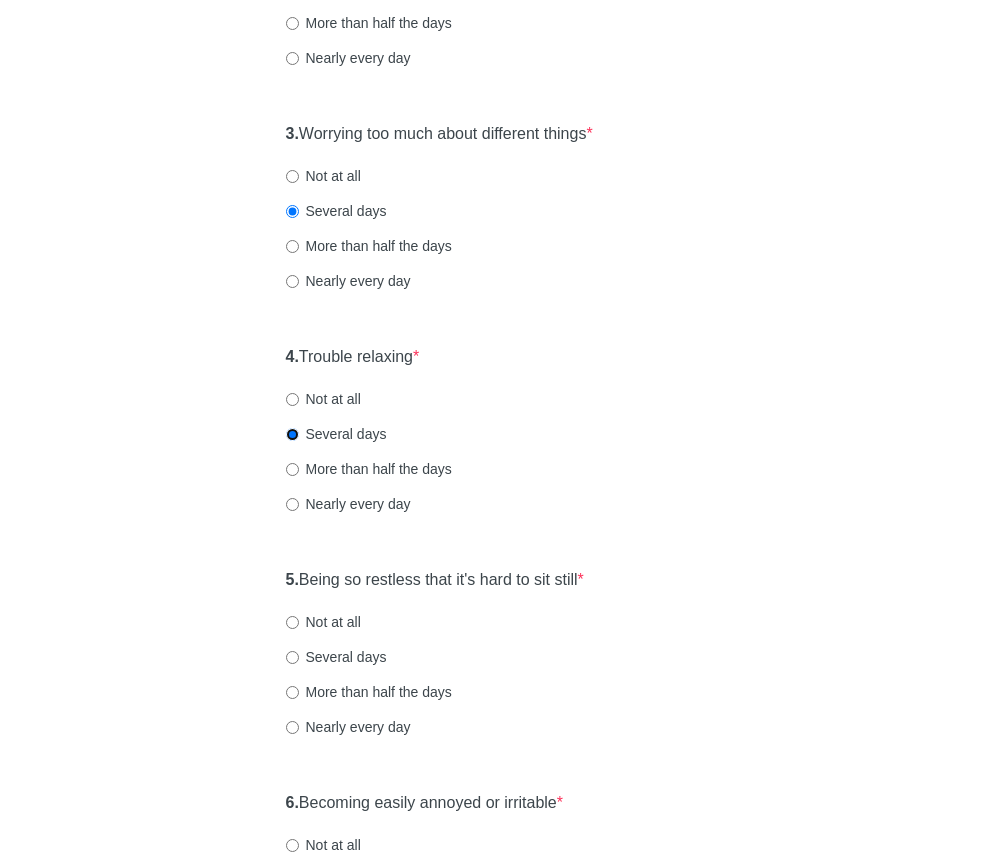 scroll, scrollTop: 612, scrollLeft: 0, axis: vertical 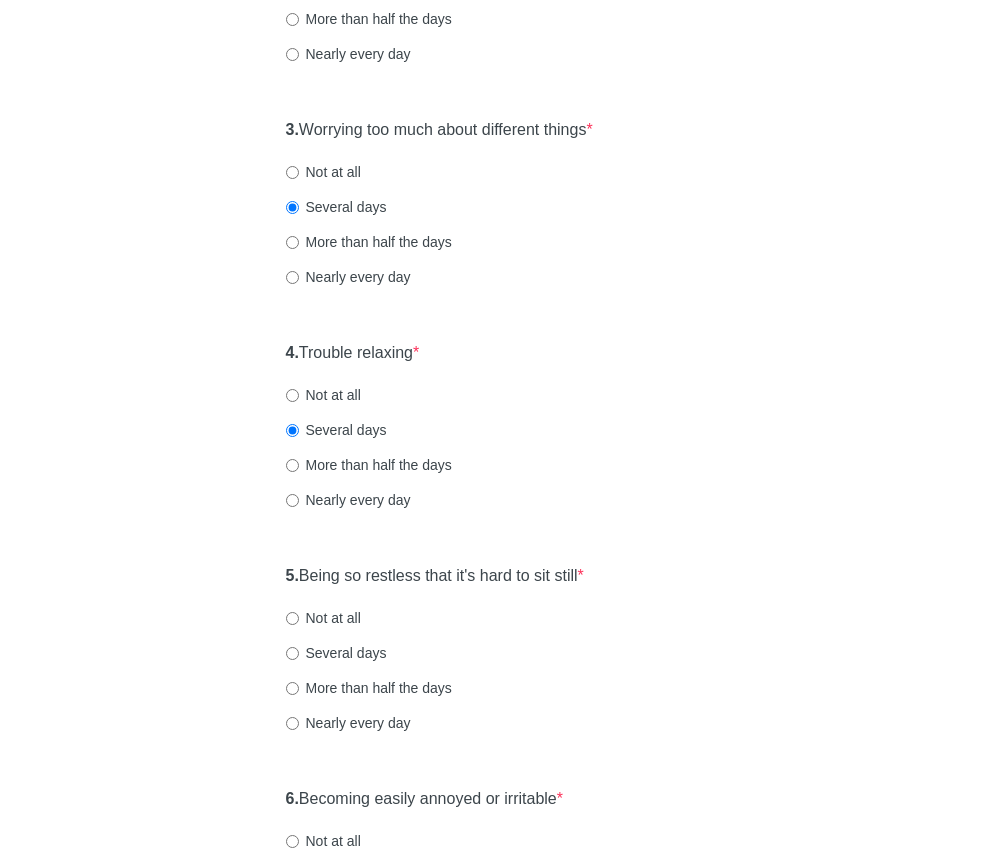 click on "More than half the days" at bounding box center (369, 688) 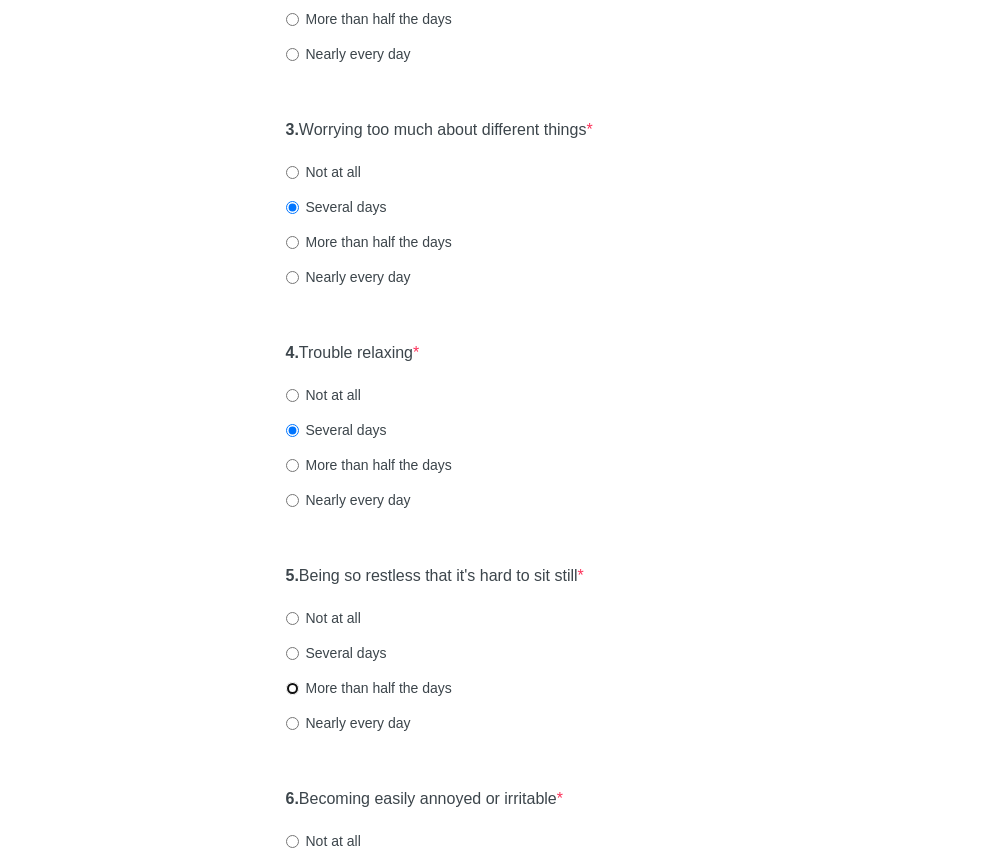 radio on "true" 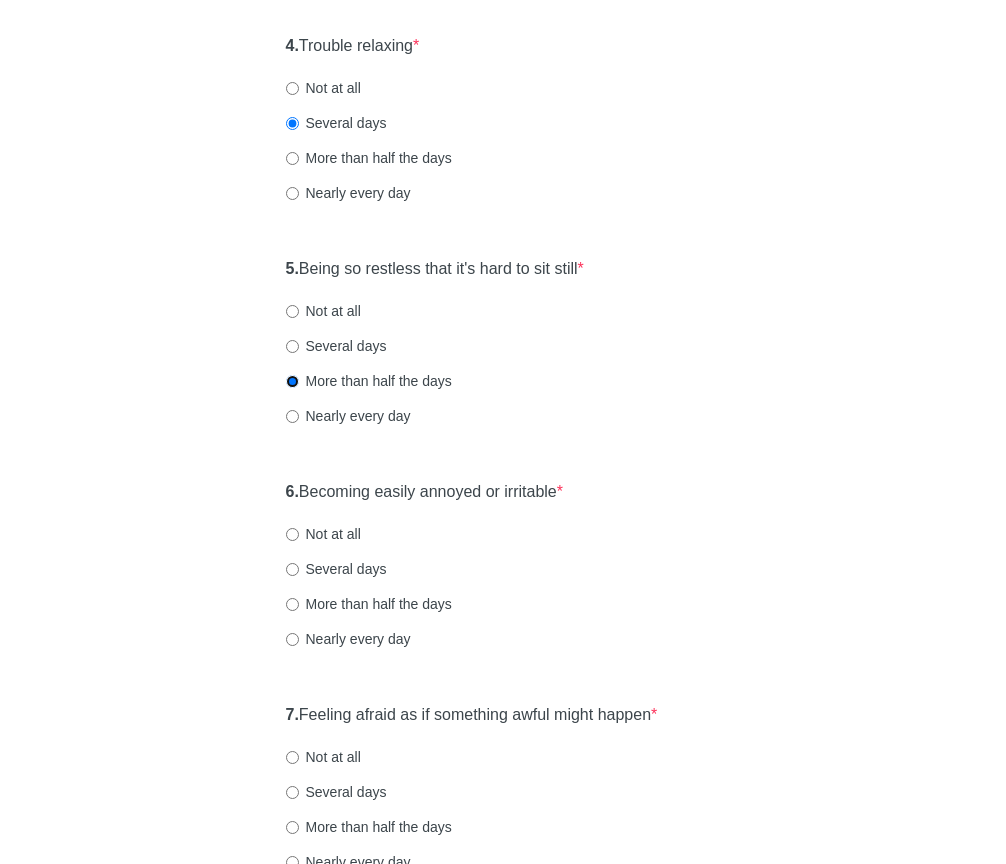 scroll, scrollTop: 923, scrollLeft: 0, axis: vertical 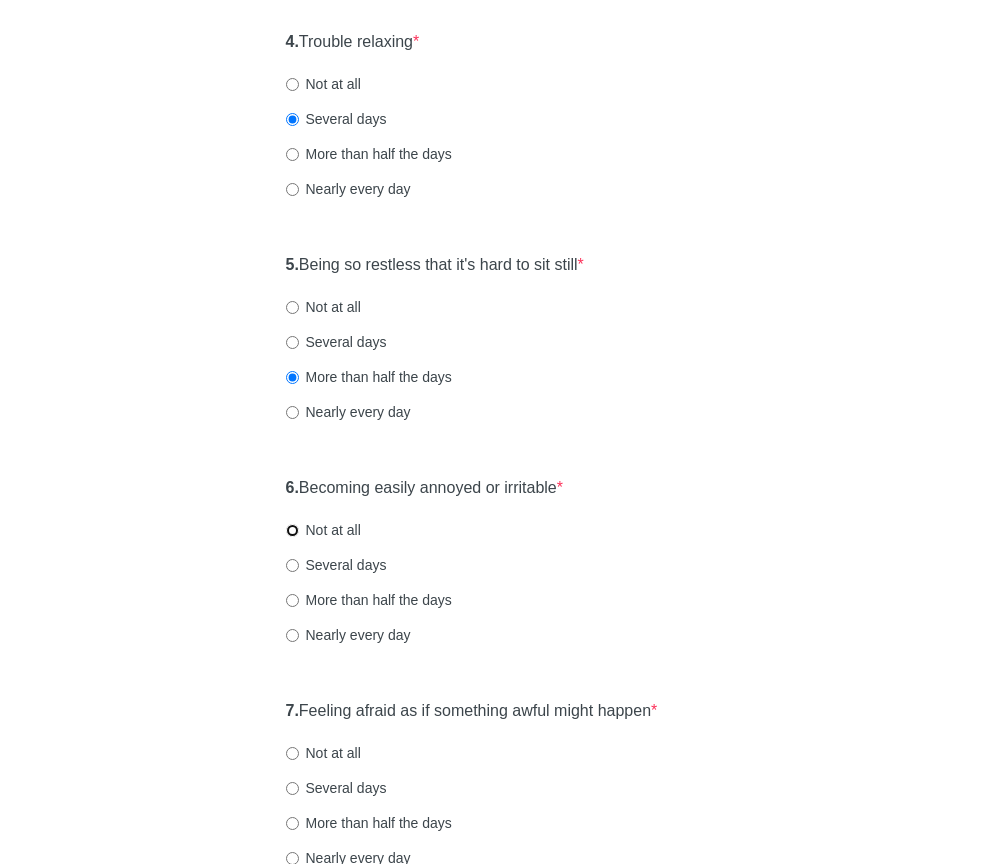 click on "Not at all" at bounding box center (292, 530) 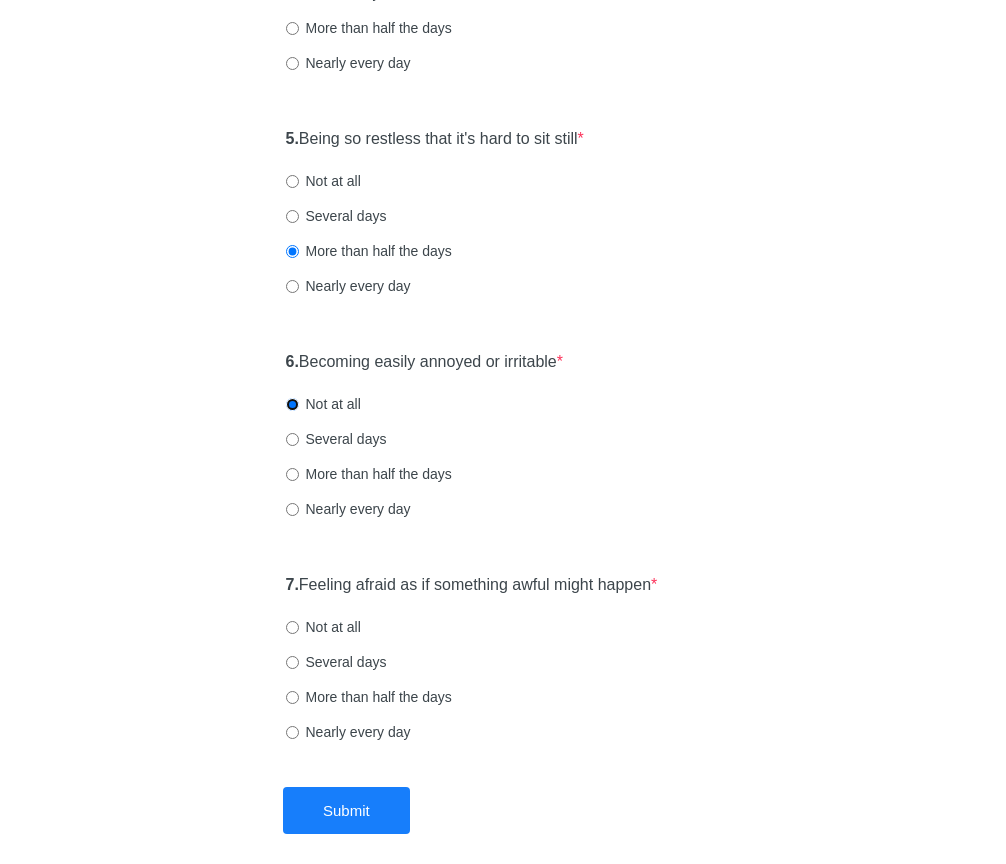 scroll, scrollTop: 1056, scrollLeft: 0, axis: vertical 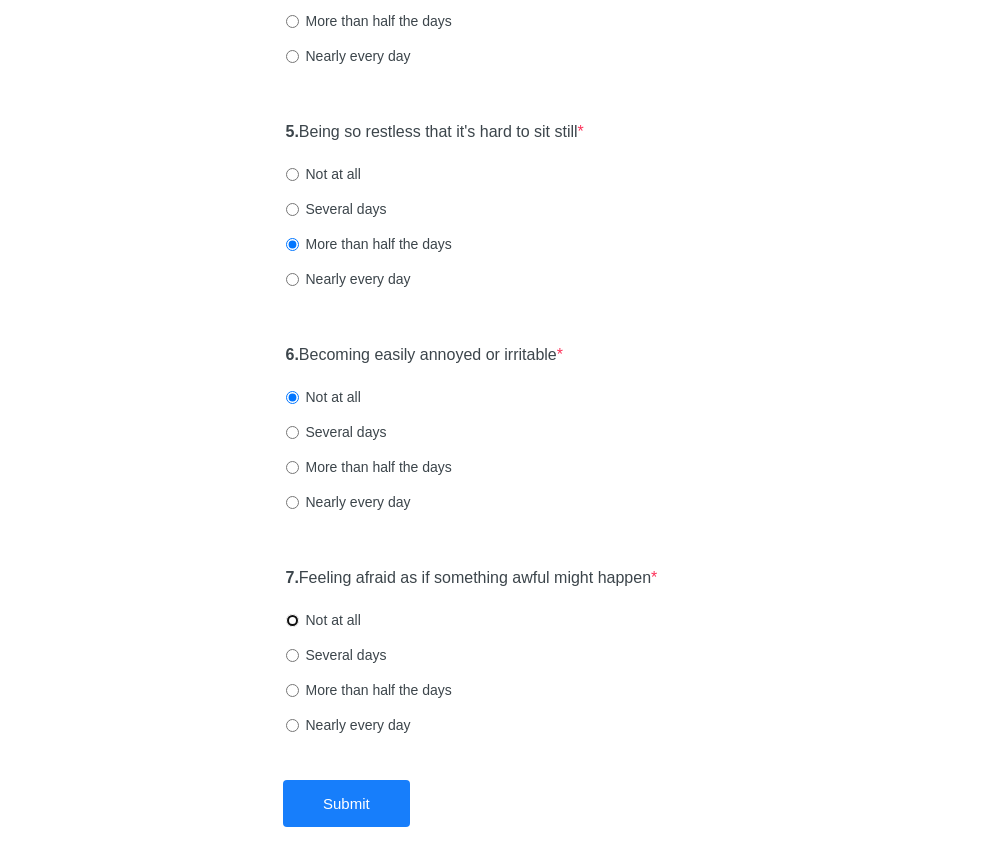 click on "Not at all" at bounding box center [292, 620] 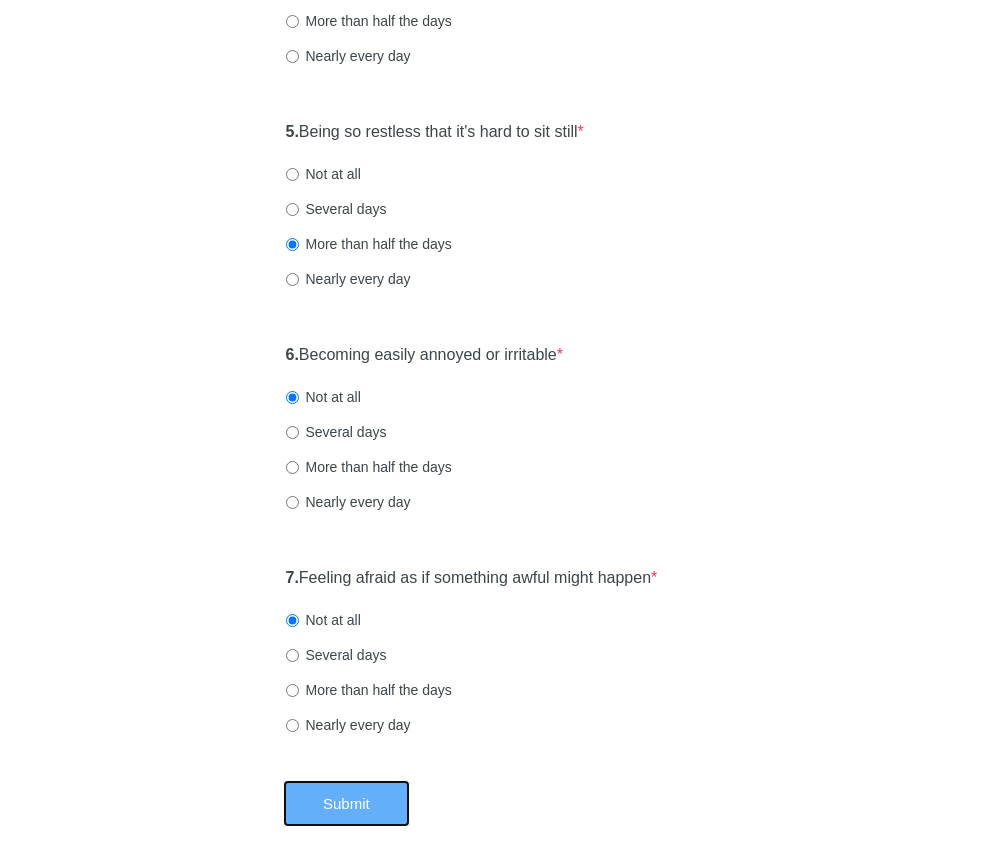 click on "Submit" at bounding box center (346, 803) 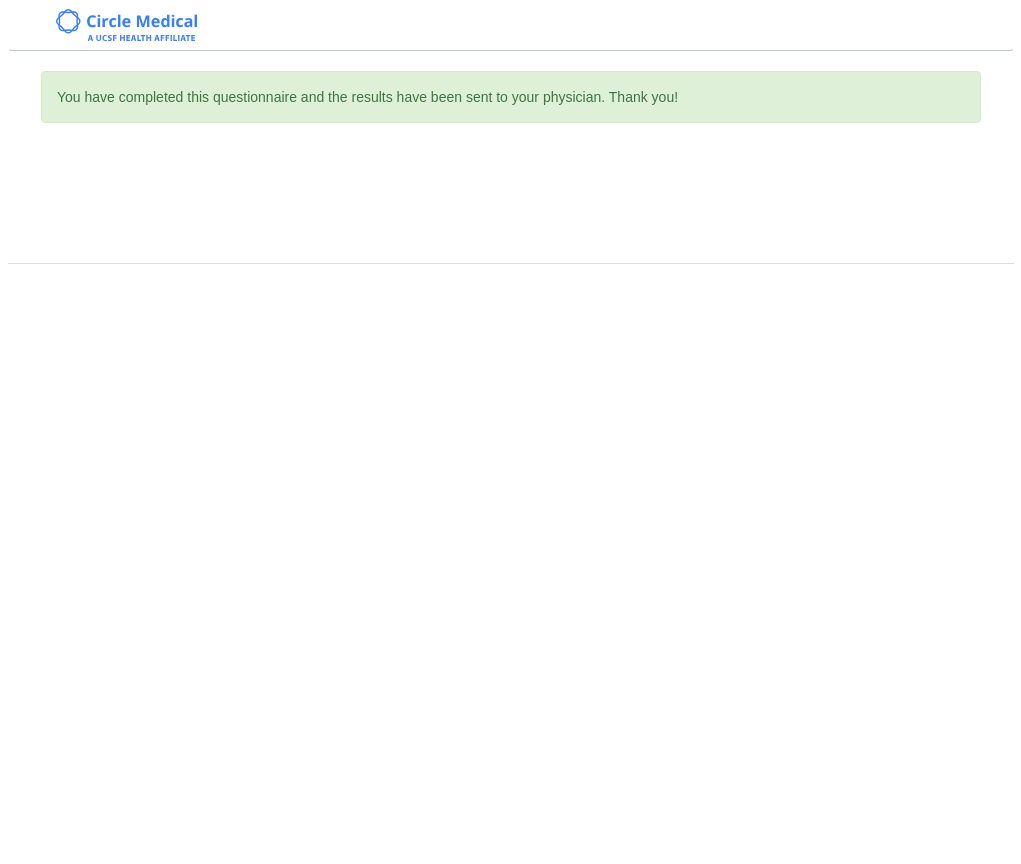 scroll, scrollTop: 0, scrollLeft: 0, axis: both 